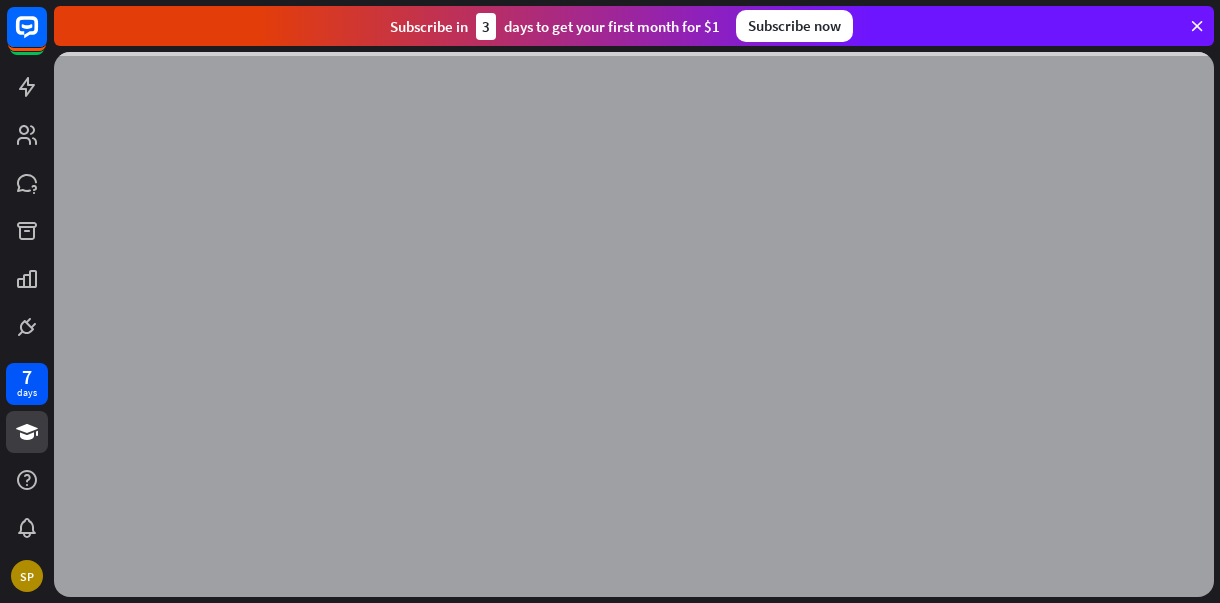 scroll, scrollTop: 0, scrollLeft: 0, axis: both 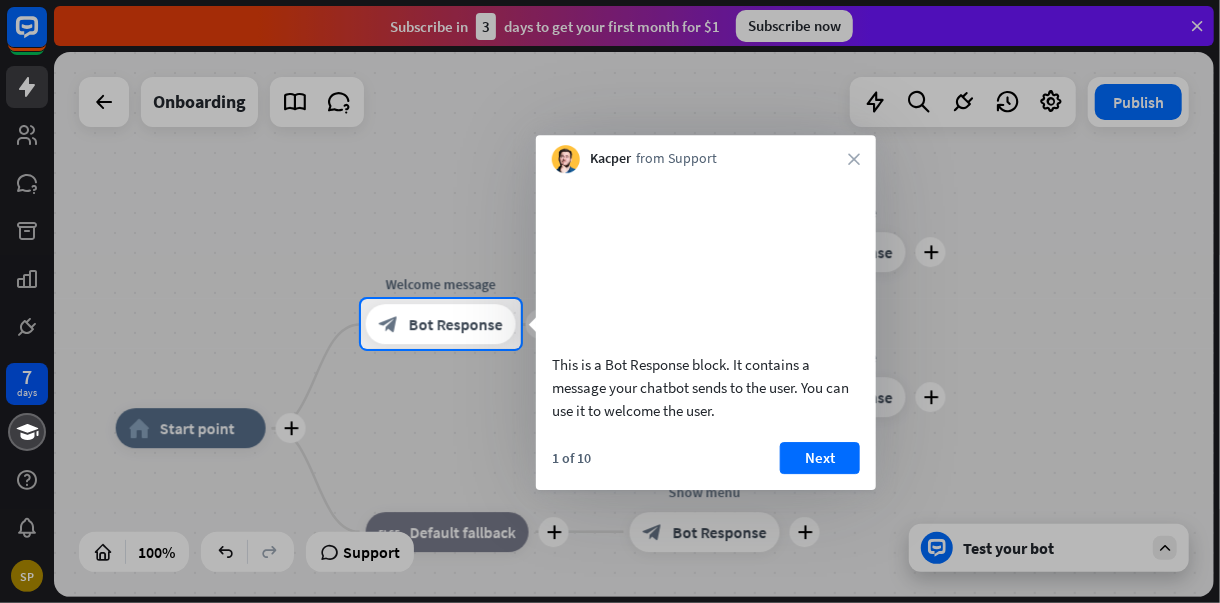 click on "Next" at bounding box center (820, 458) 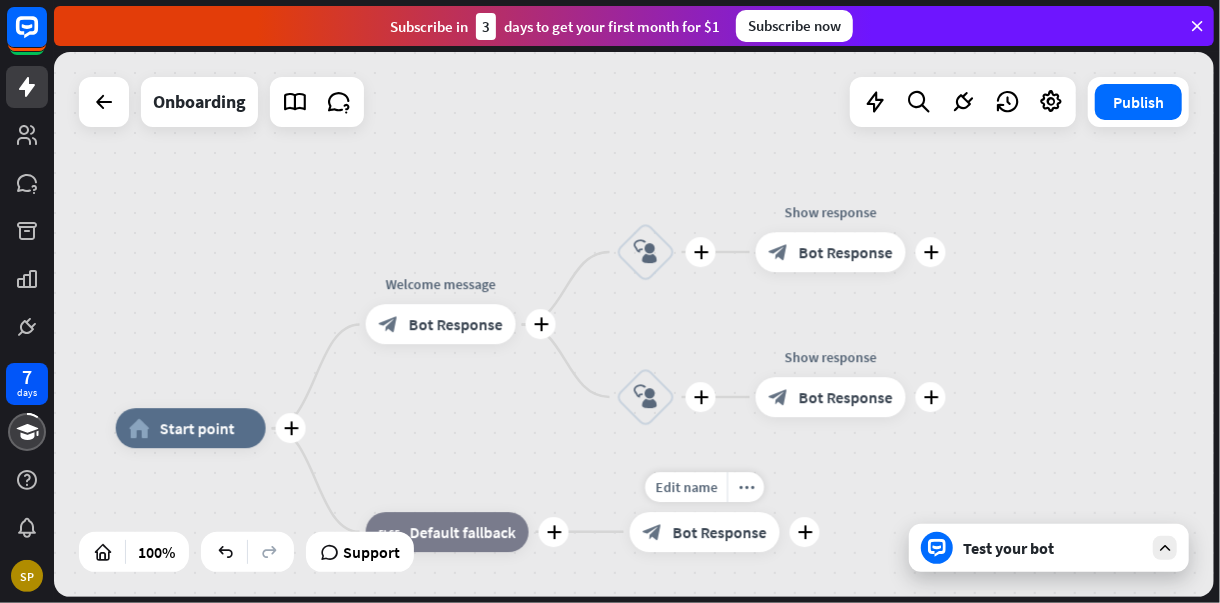 scroll, scrollTop: 0, scrollLeft: 0, axis: both 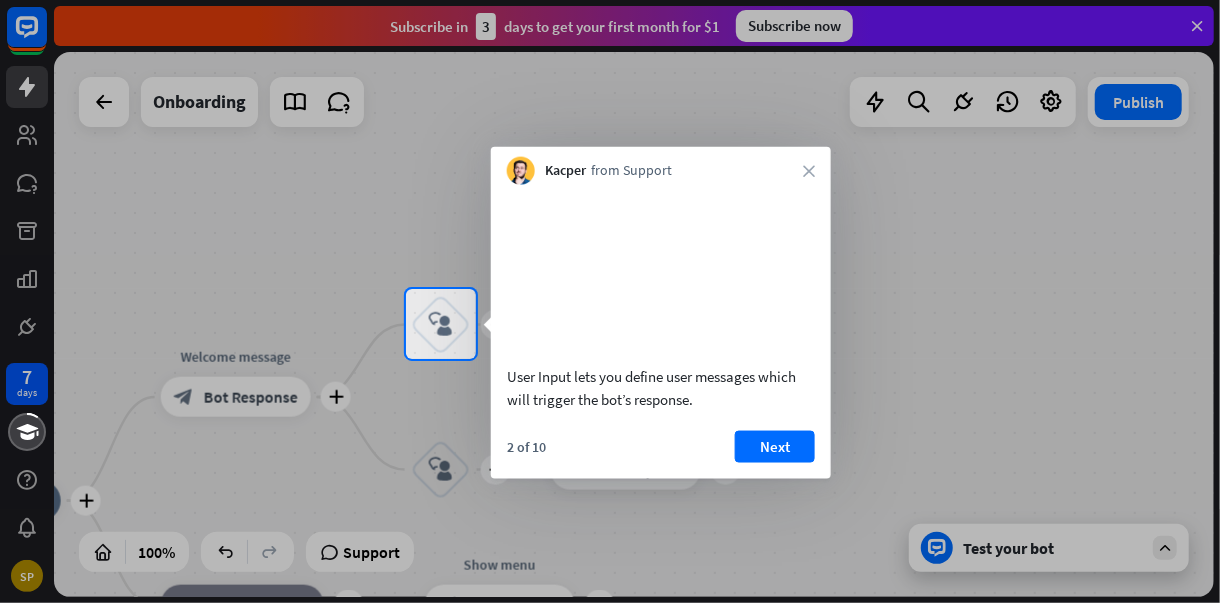 click on "Next" at bounding box center [775, 446] 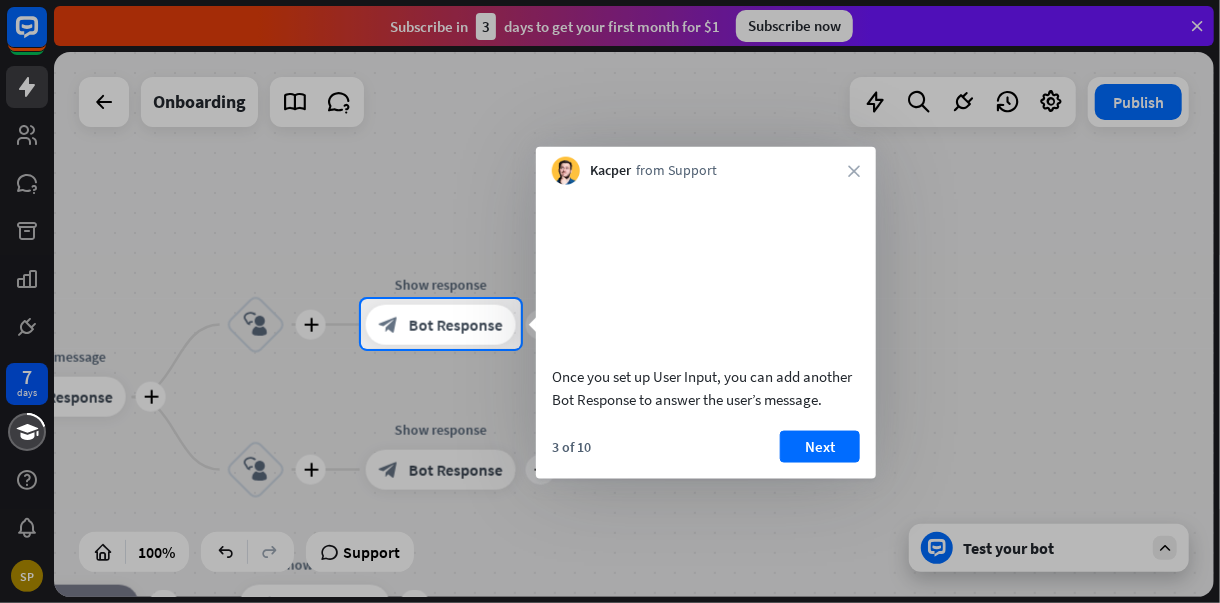 click at bounding box center [610, 149] 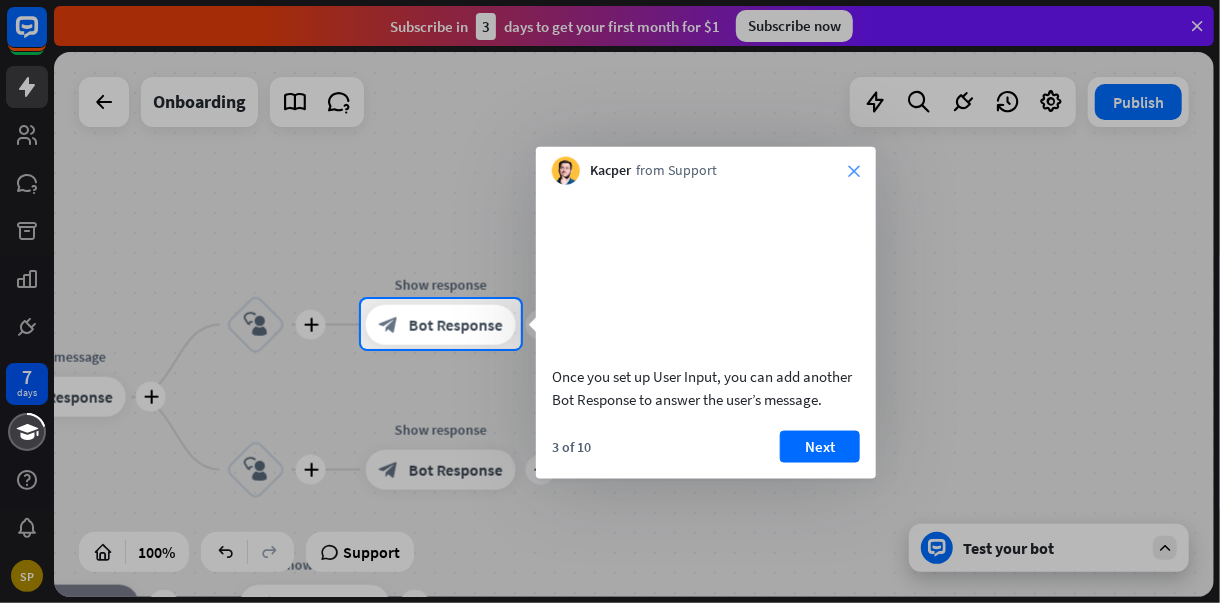 click on "close" at bounding box center [854, 171] 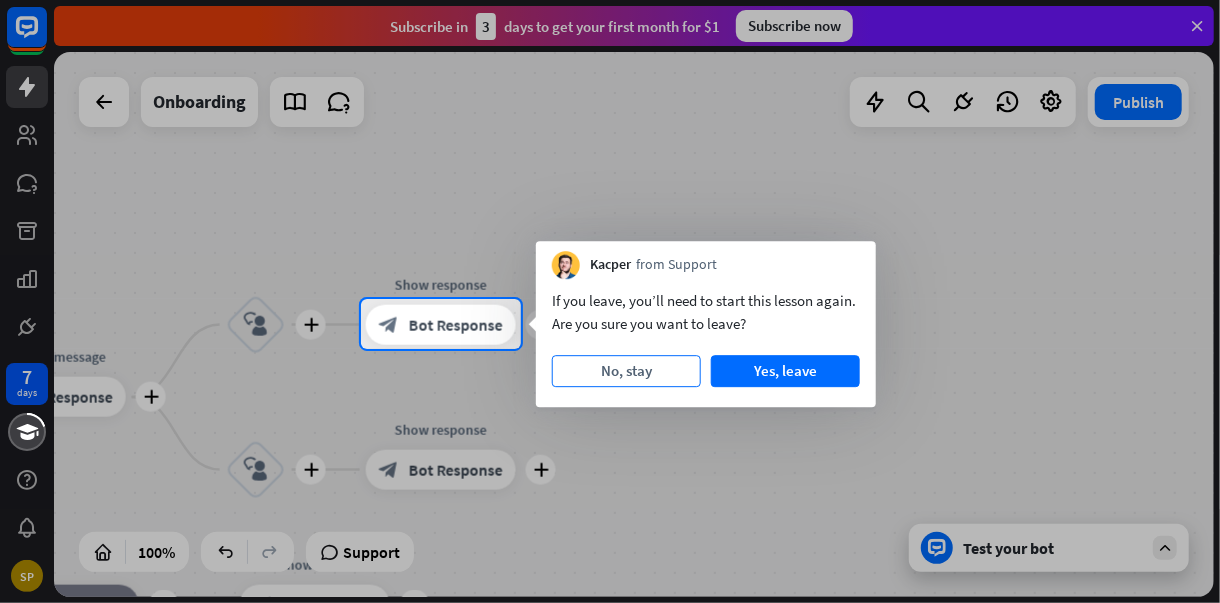 click on "No, stay" at bounding box center [626, 371] 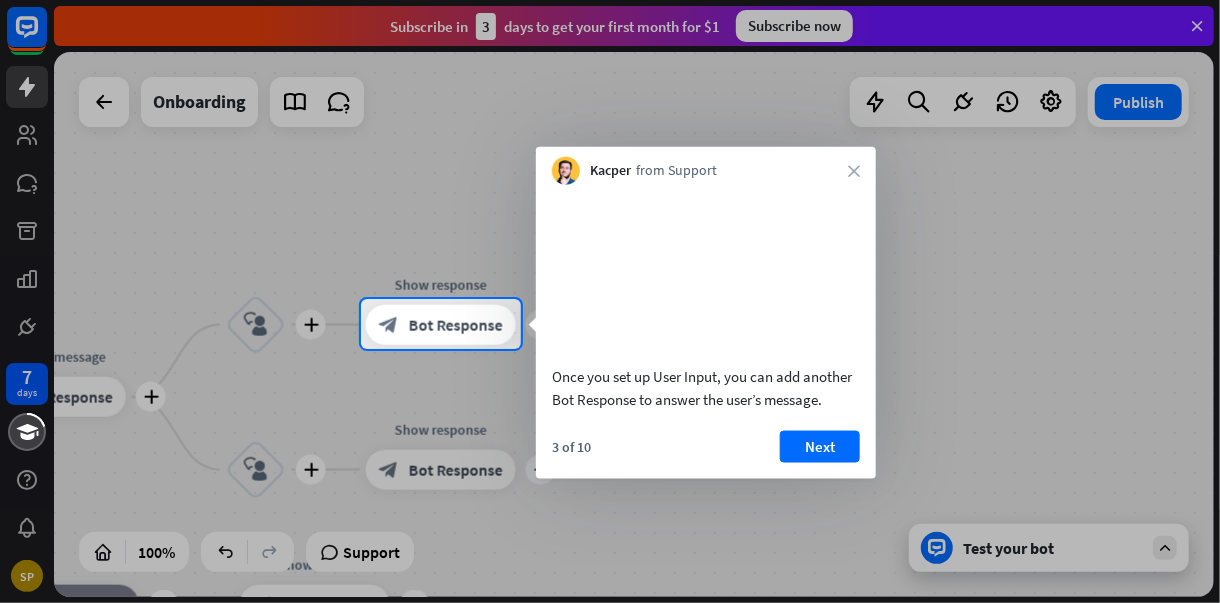 click on "Next" at bounding box center (820, 446) 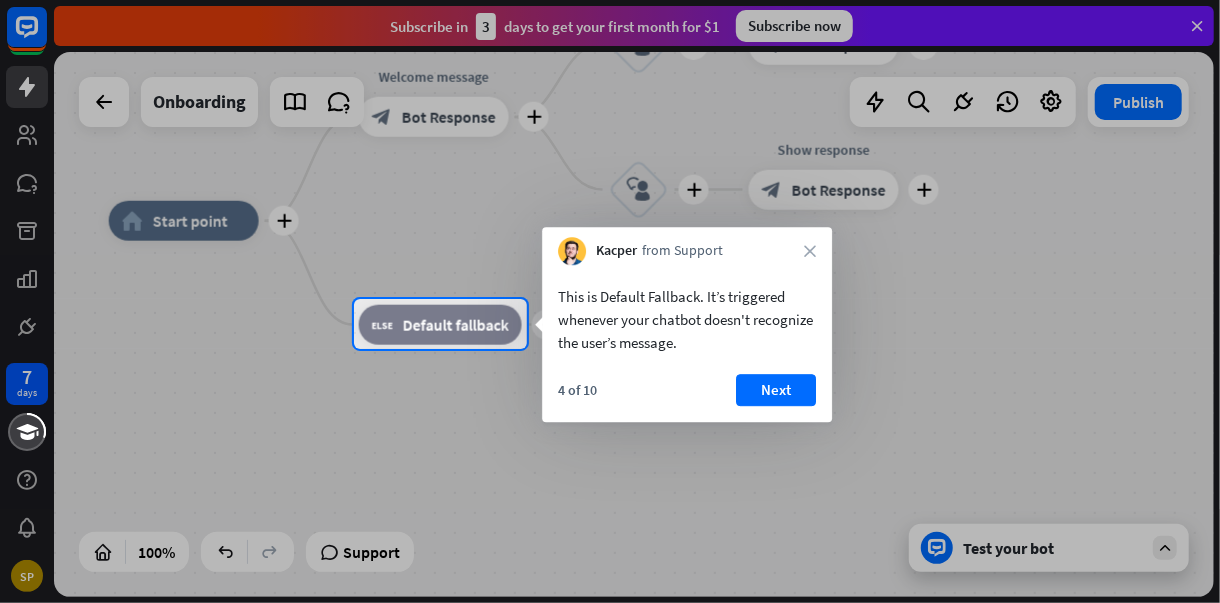 click on "Next" at bounding box center [776, 390] 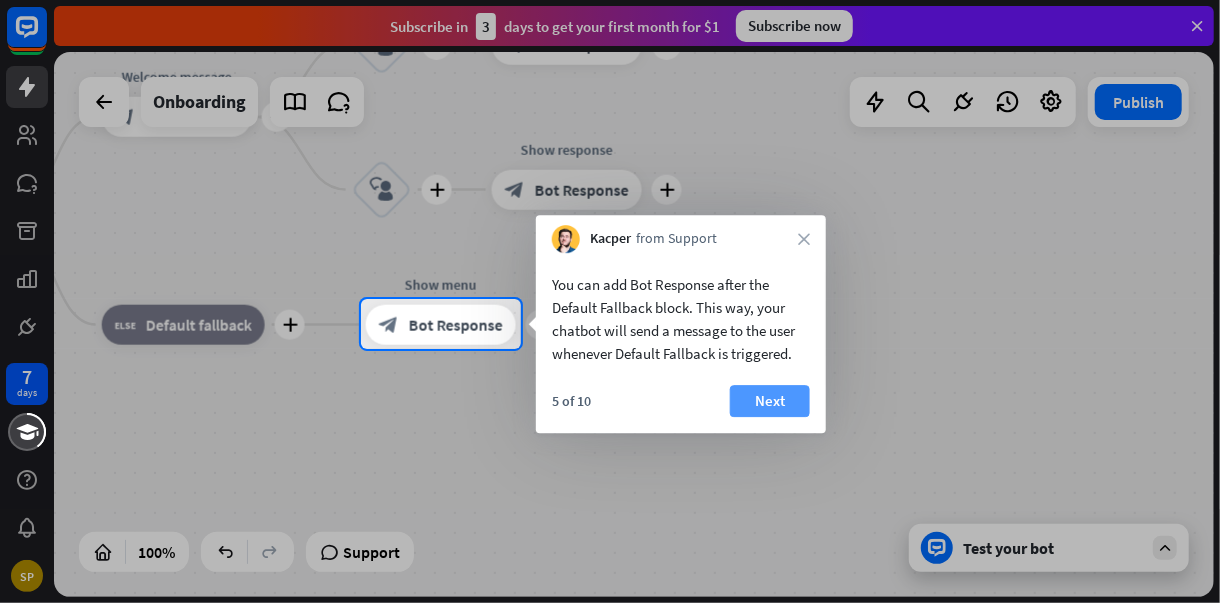 click on "Next" at bounding box center [770, 401] 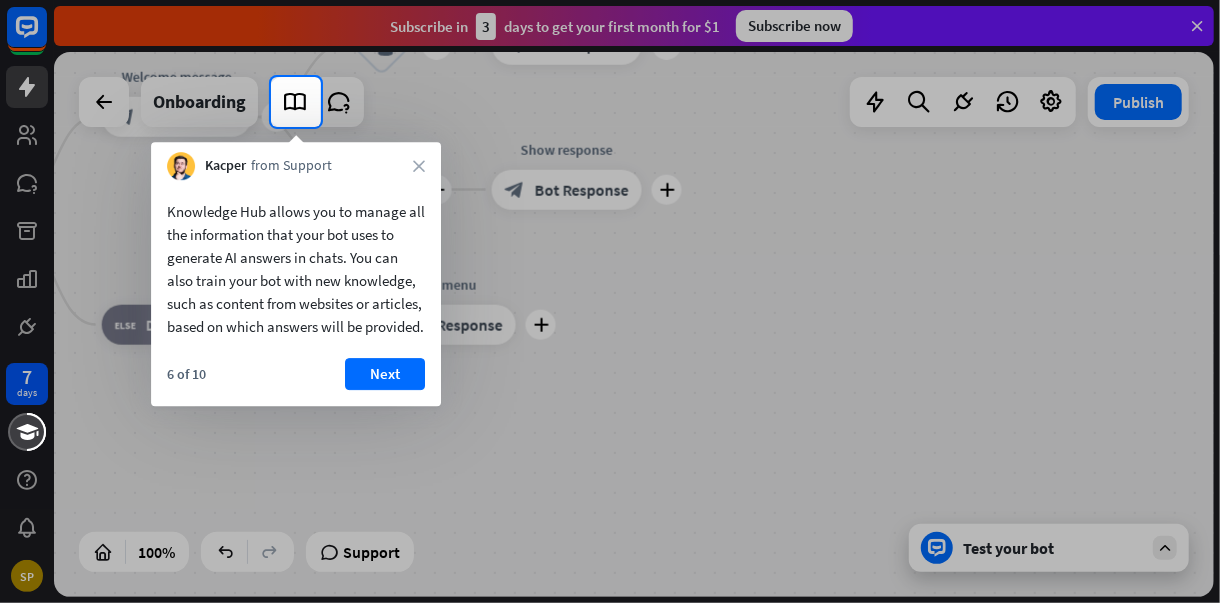 click on "Next" at bounding box center (385, 374) 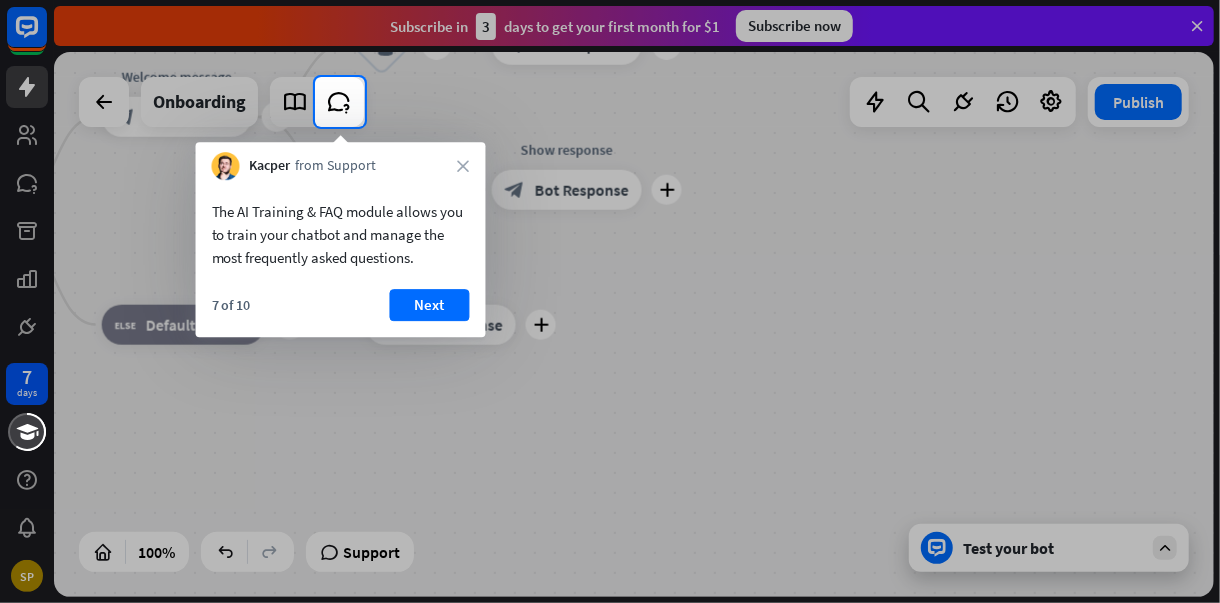 click on "Next" at bounding box center [430, 305] 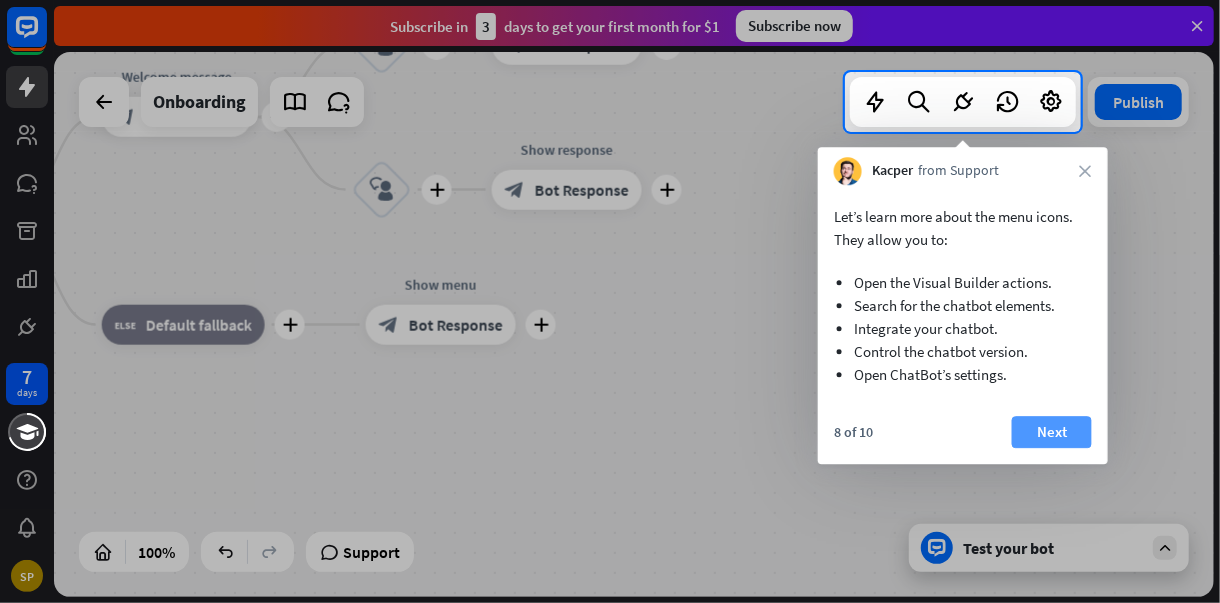 click on "Next" at bounding box center [1052, 432] 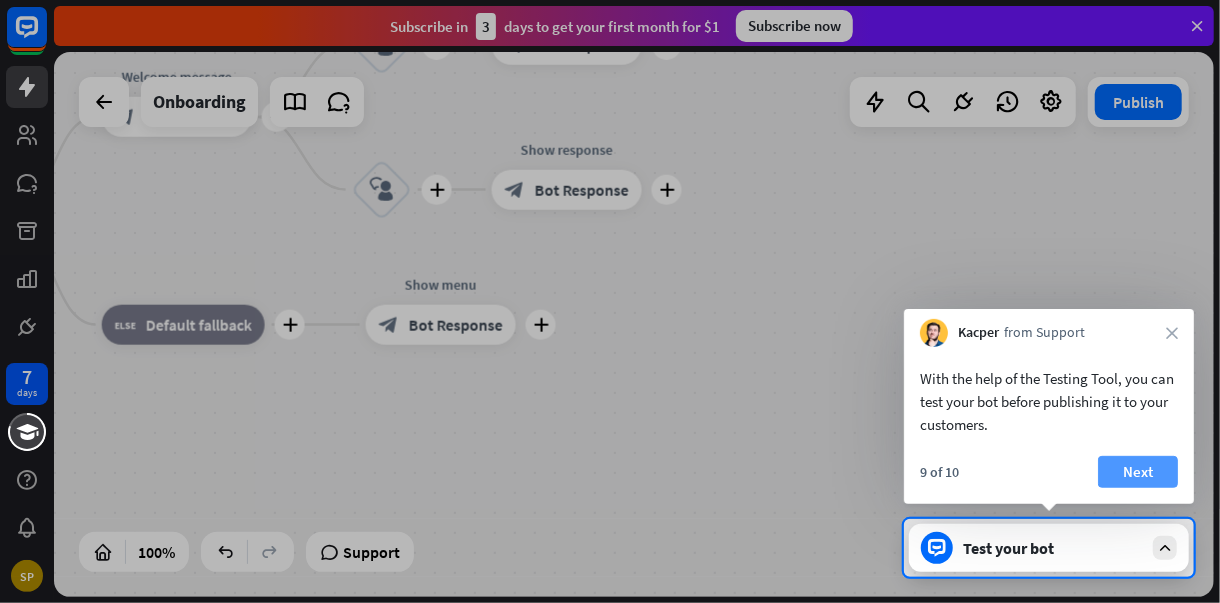click on "Next" at bounding box center [1138, 472] 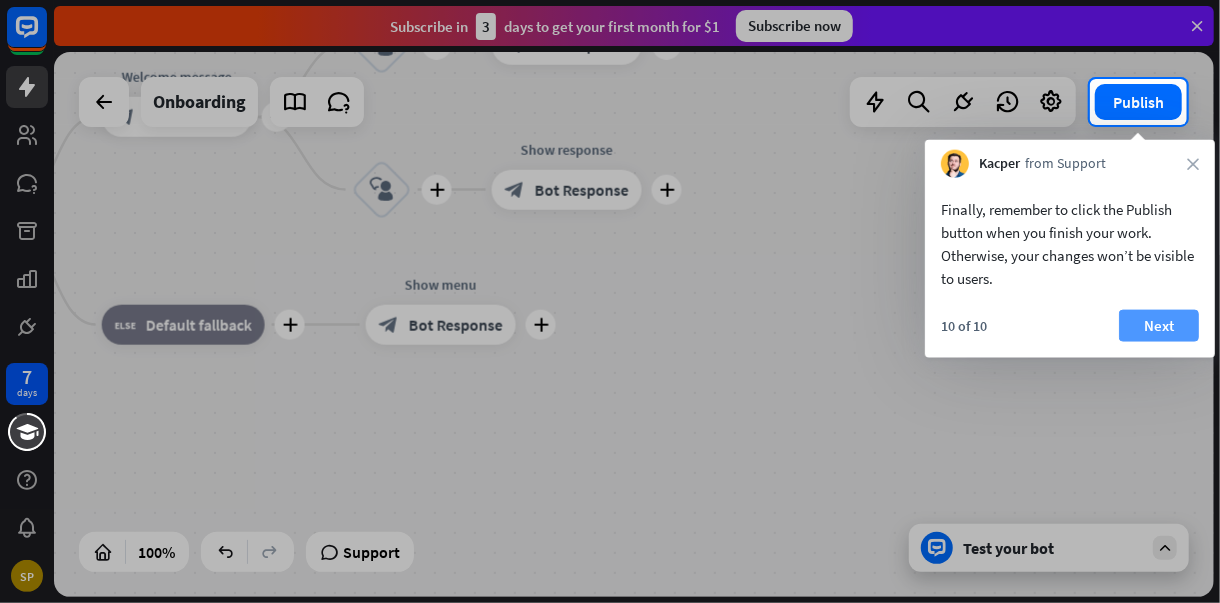 click on "Next" at bounding box center (1159, 326) 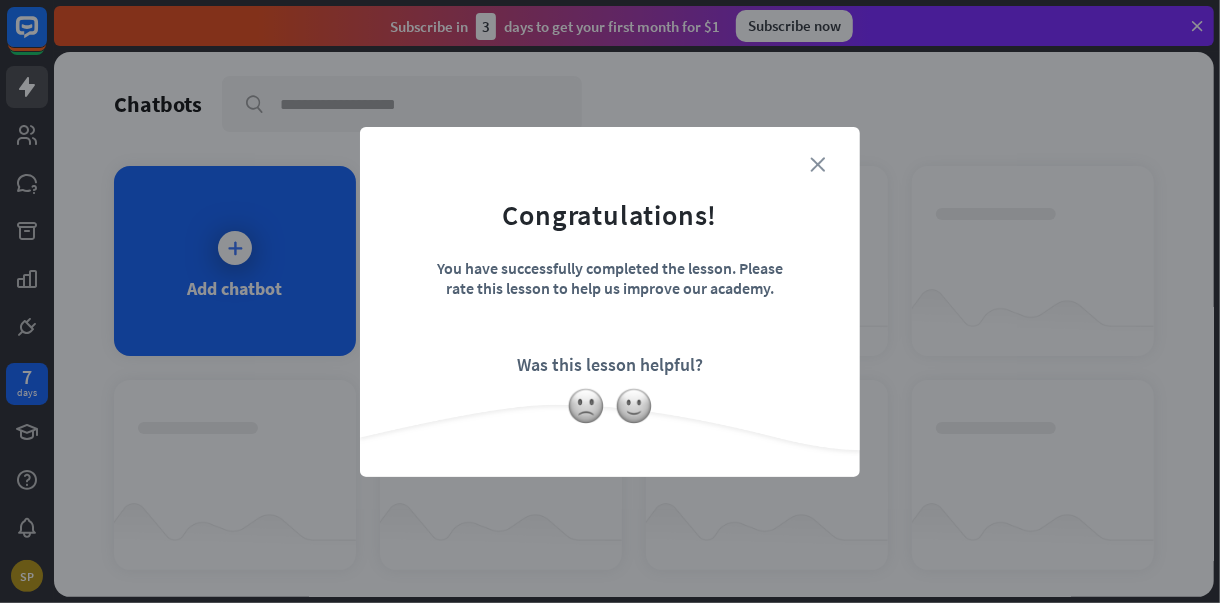 click on "close
Congratulations!
You have successfully completed the lesson.
Please rate this lesson to help us improve our
academy.
Was this lesson helpful?" at bounding box center [610, 302] 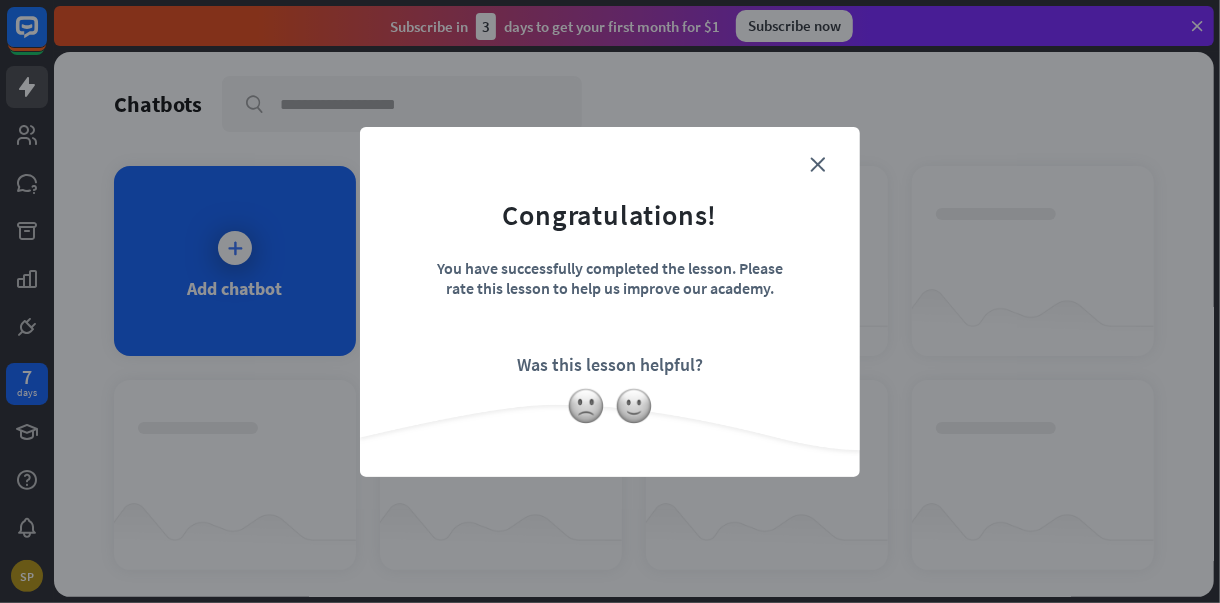 click on "close" at bounding box center (817, 164) 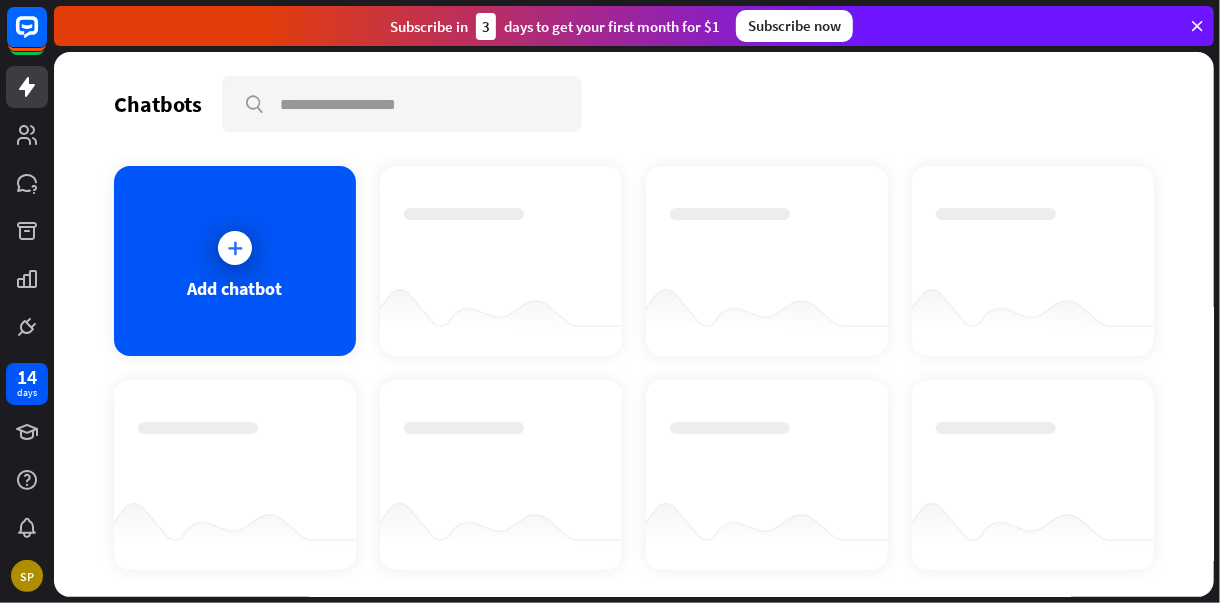 scroll, scrollTop: 0, scrollLeft: 0, axis: both 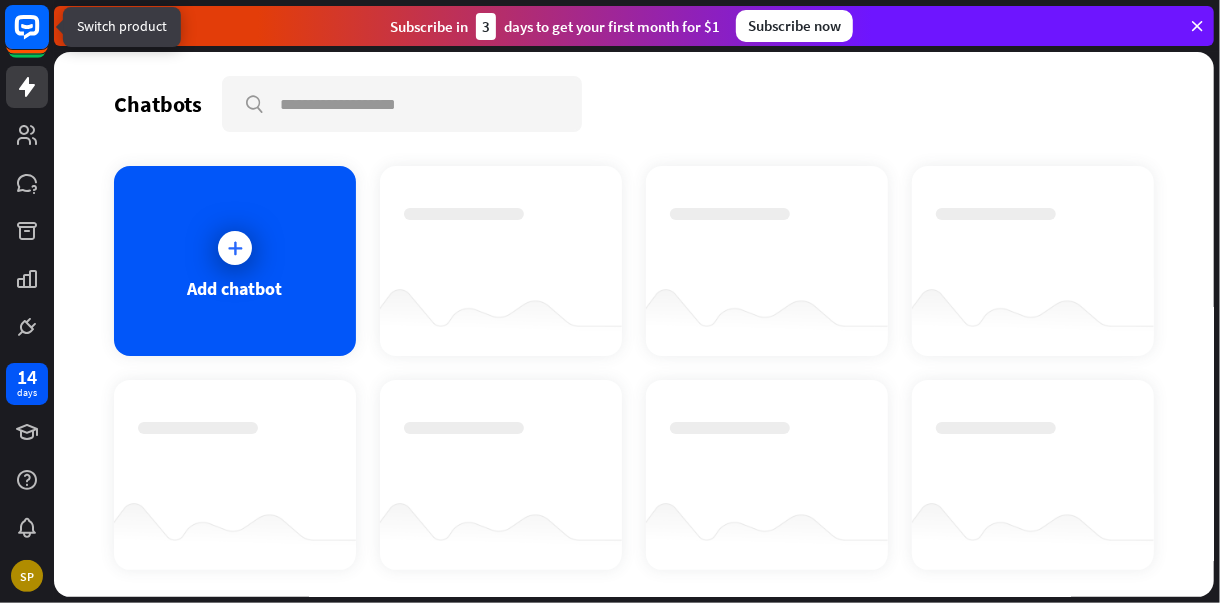 click 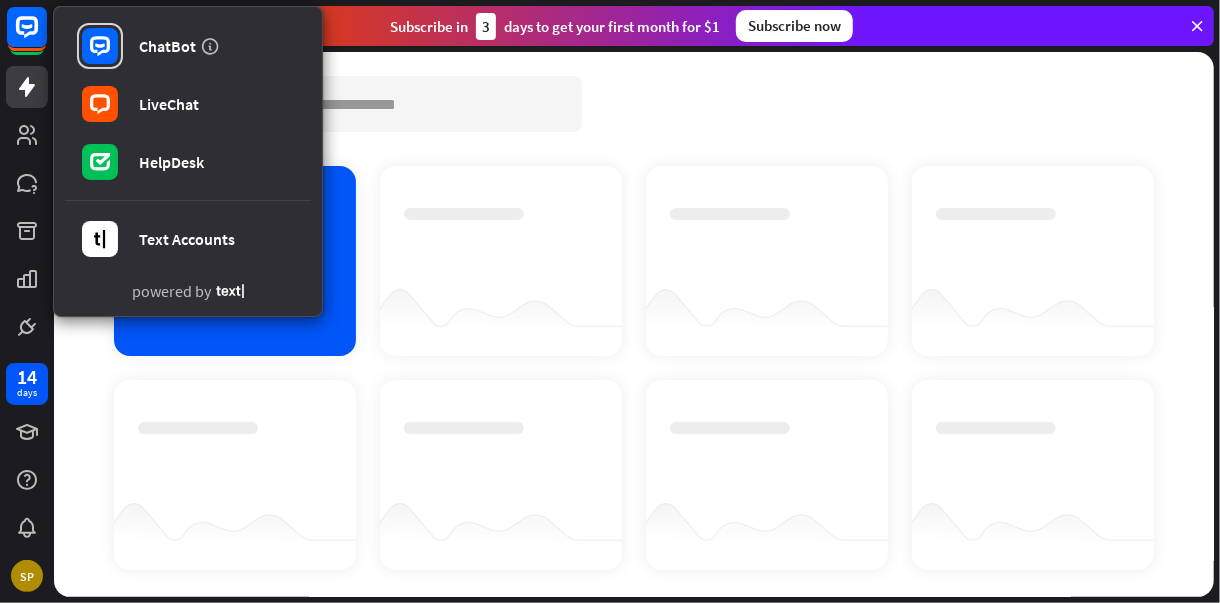 click at bounding box center (464, 428) 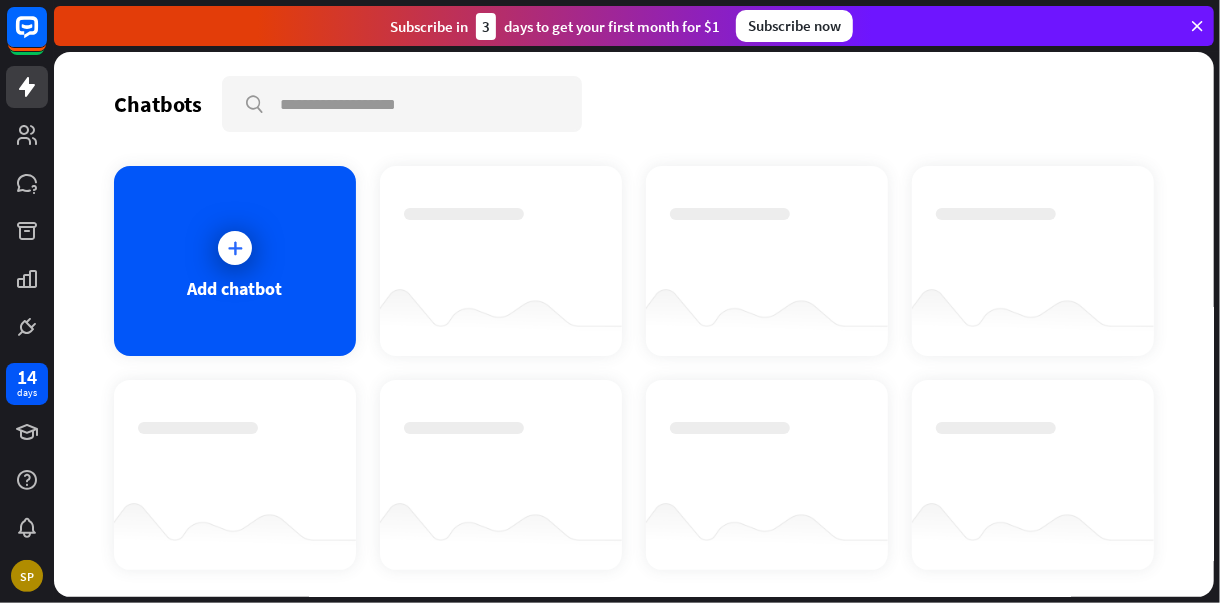 click at bounding box center [1197, 26] 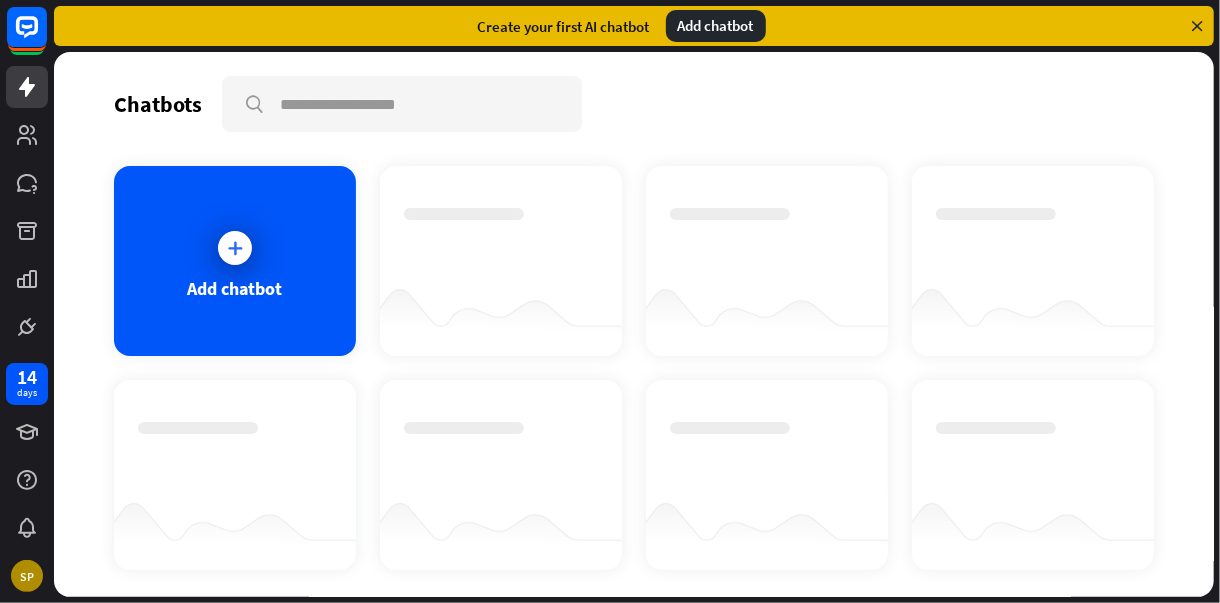 click on "Add chatbot" at bounding box center (716, 26) 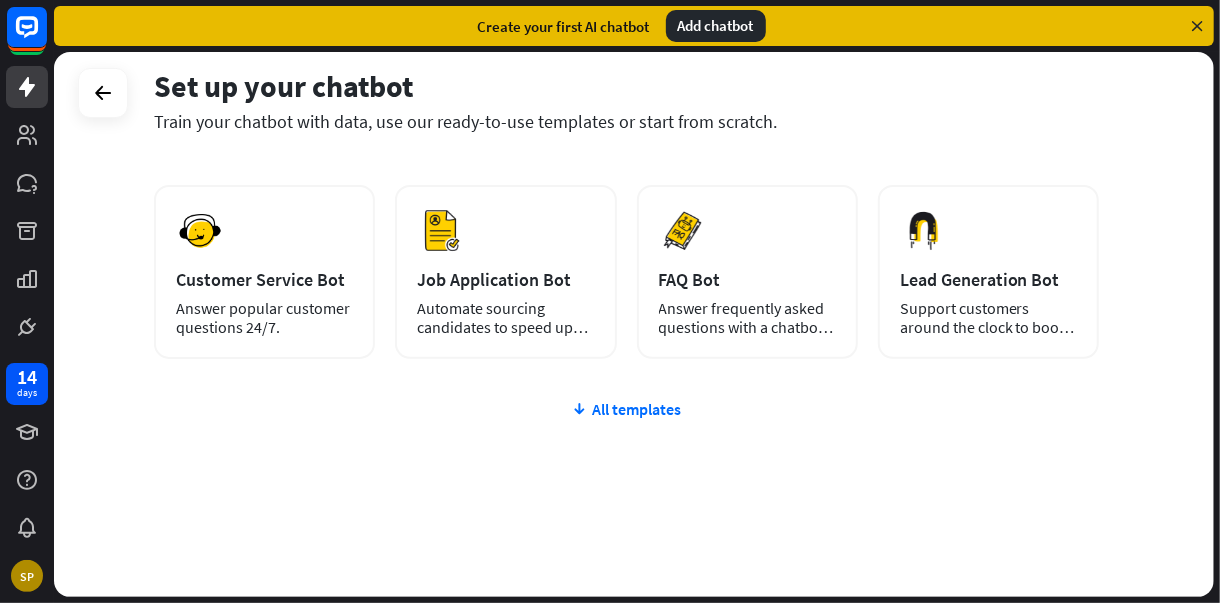 scroll, scrollTop: 1, scrollLeft: 0, axis: vertical 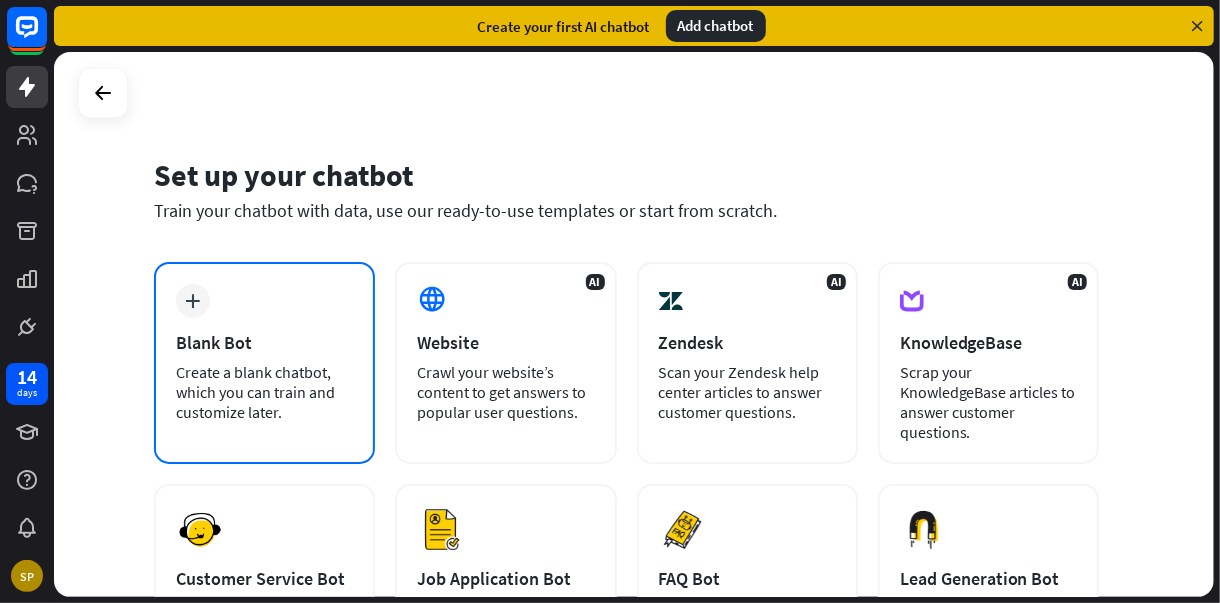 click on "Blank Bot" at bounding box center (264, 342) 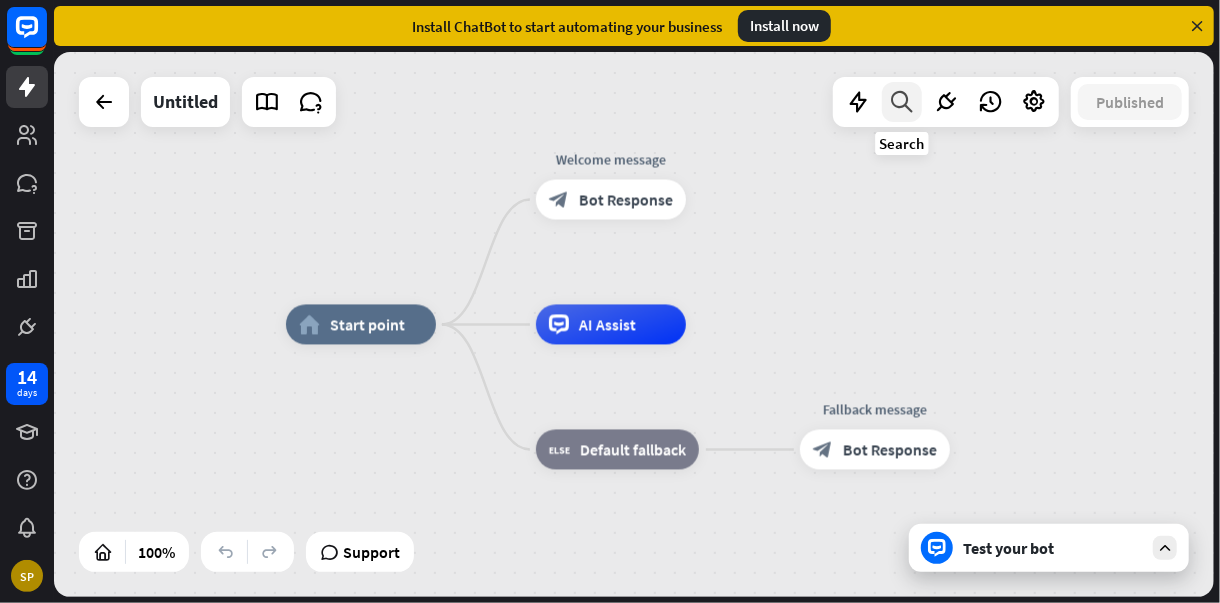 click at bounding box center (902, 102) 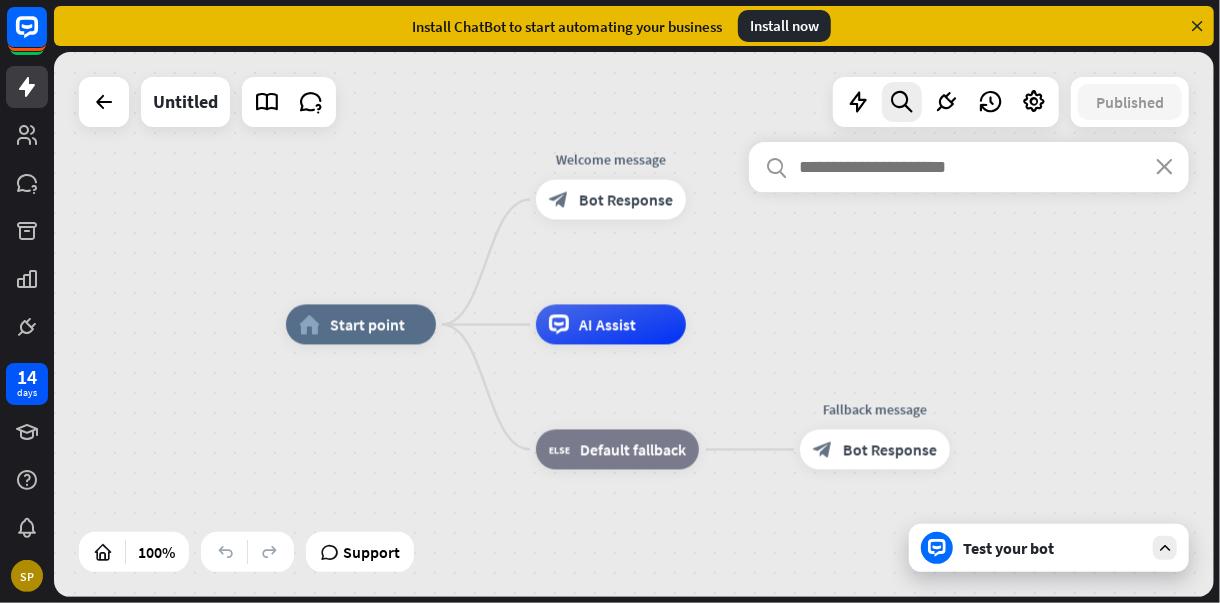 click on "Install now" at bounding box center (784, 26) 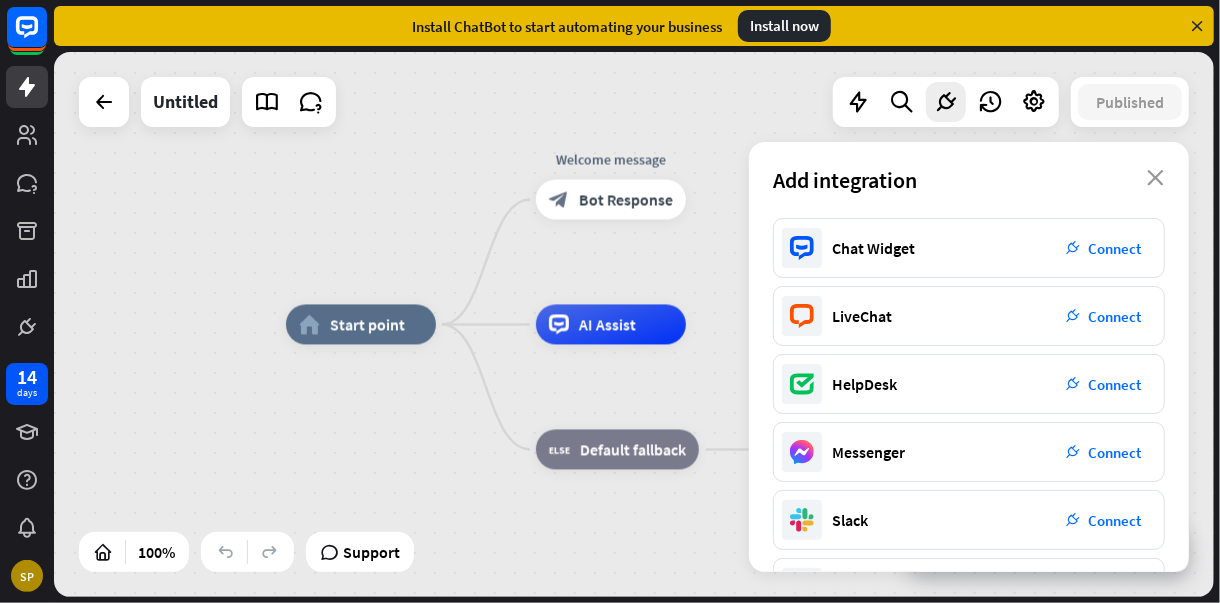 click on "Install now" at bounding box center (784, 26) 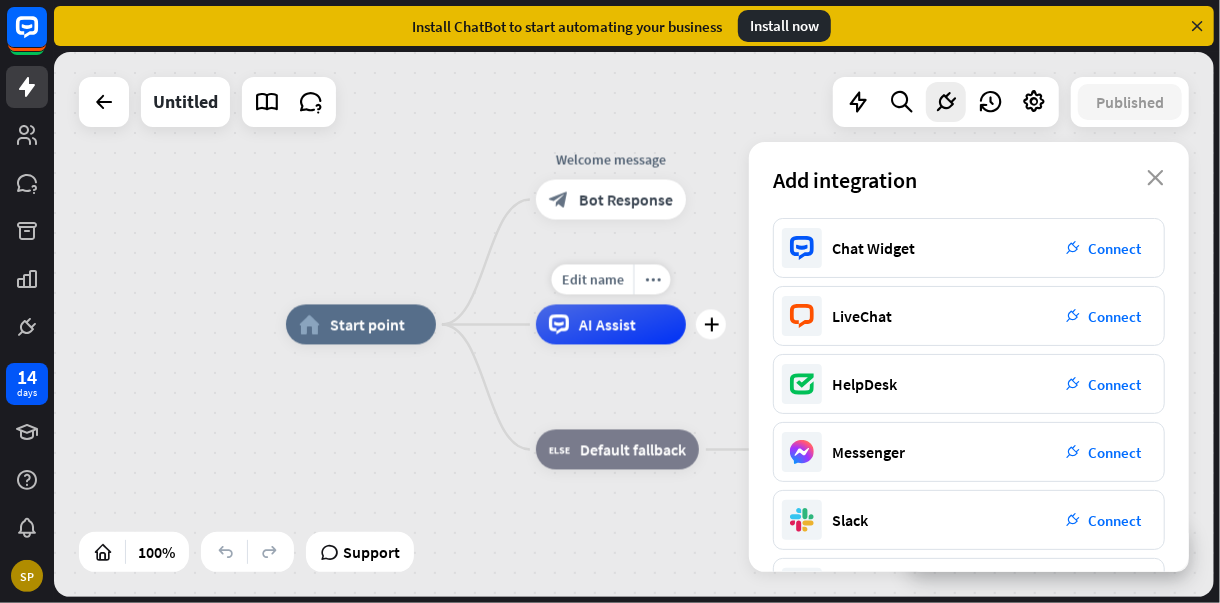 click on "AI Assist" at bounding box center (607, 325) 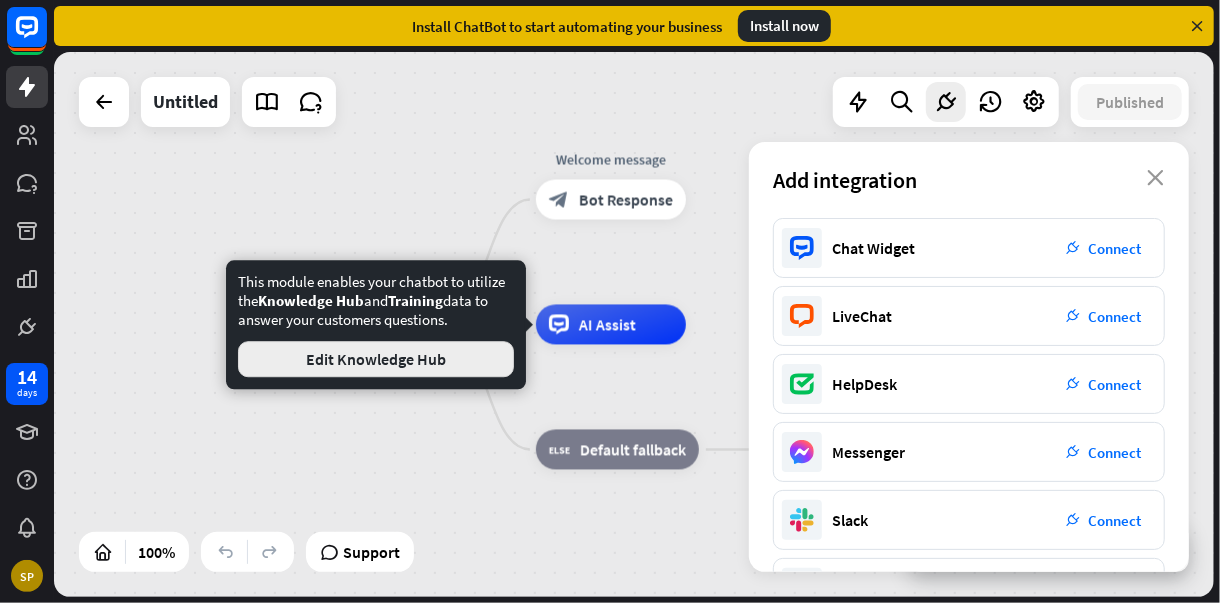 click on "Edit Knowledge Hub" at bounding box center (376, 359) 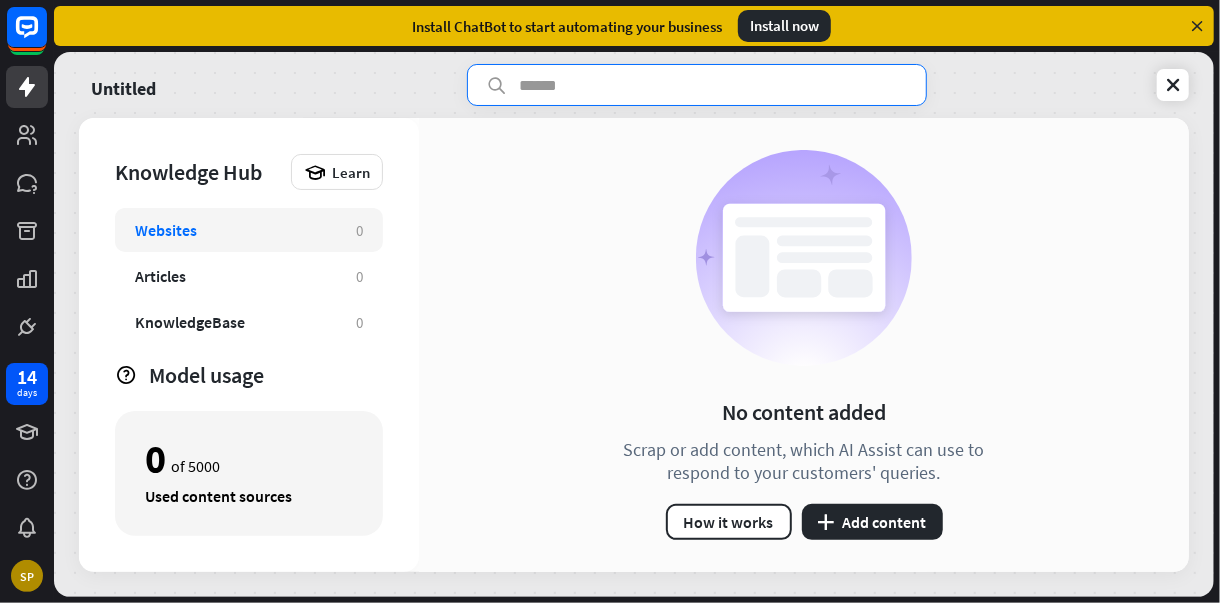 click at bounding box center (697, 85) 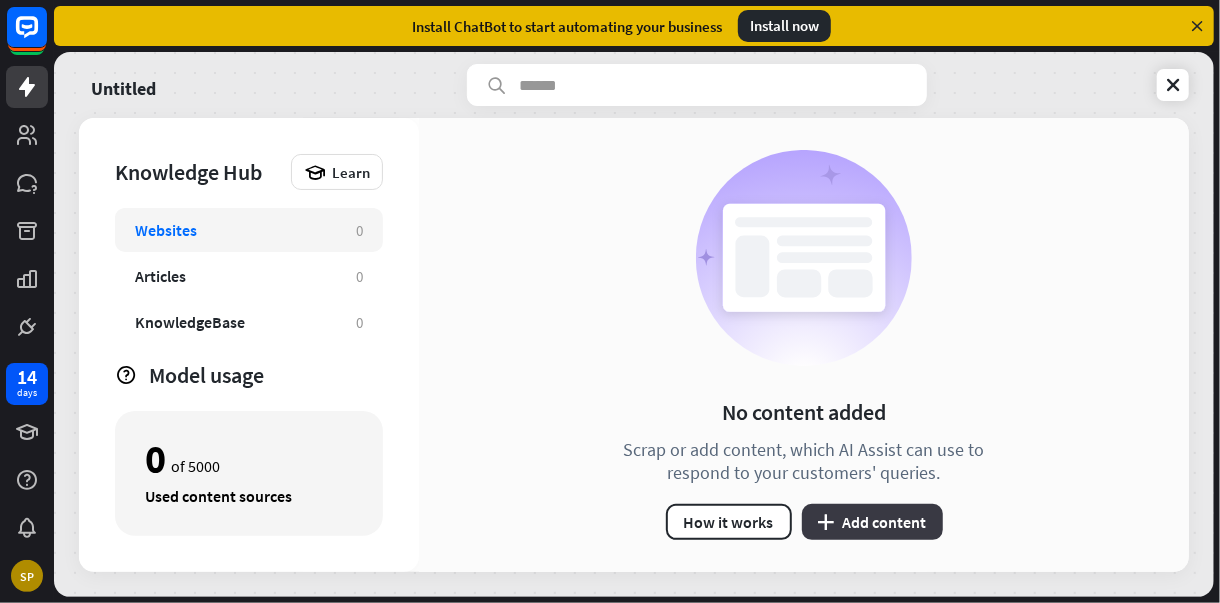 click on "plus
Add content" at bounding box center (872, 522) 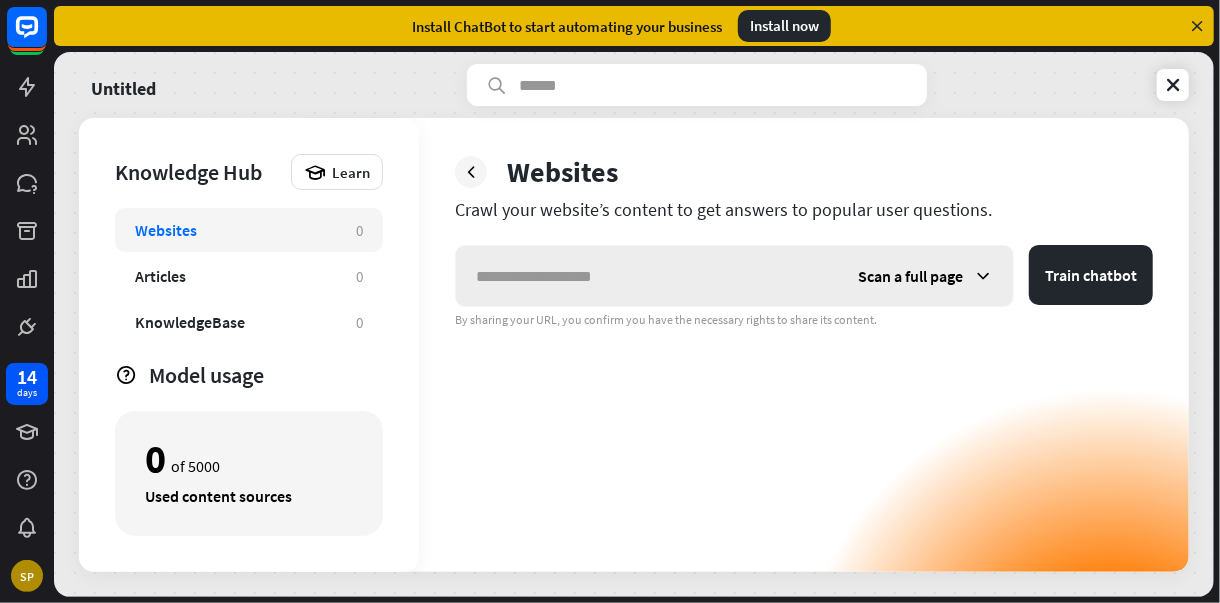 click on "Scan a full page" at bounding box center (925, 276) 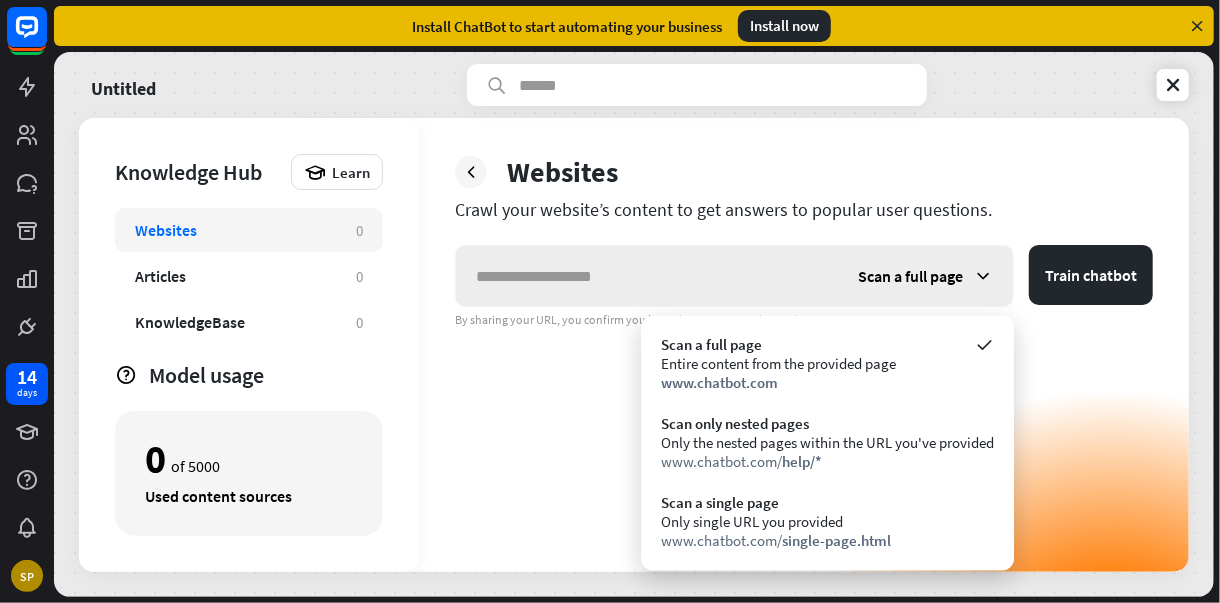 click at bounding box center (983, 276) 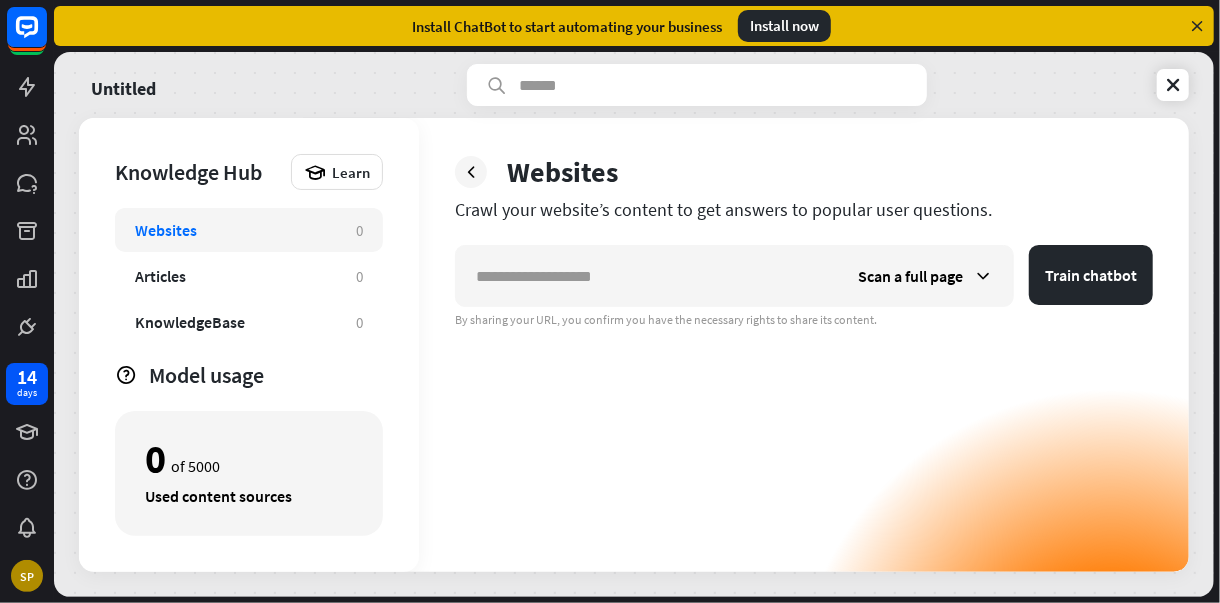click at bounding box center (697, 85) 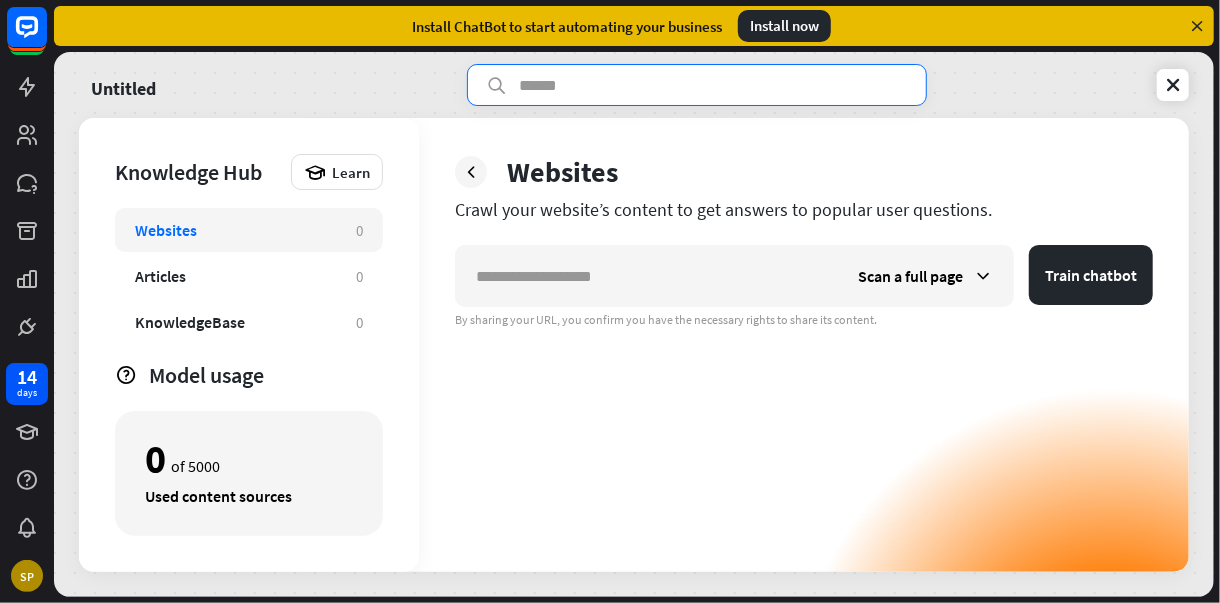 click at bounding box center [697, 85] 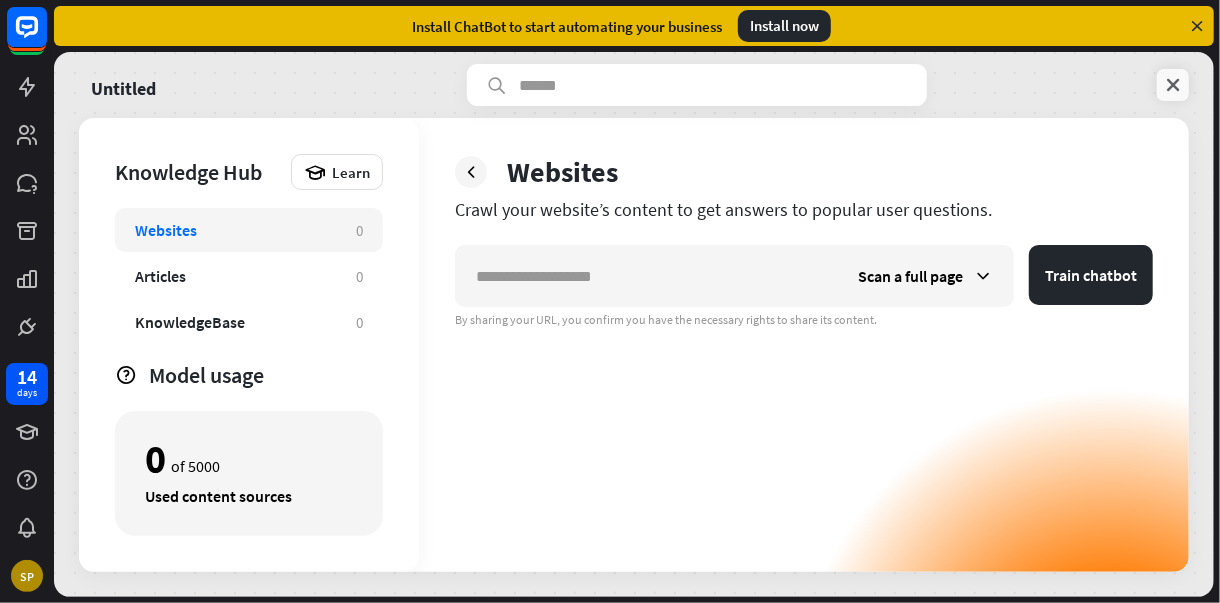 click at bounding box center [1173, 85] 